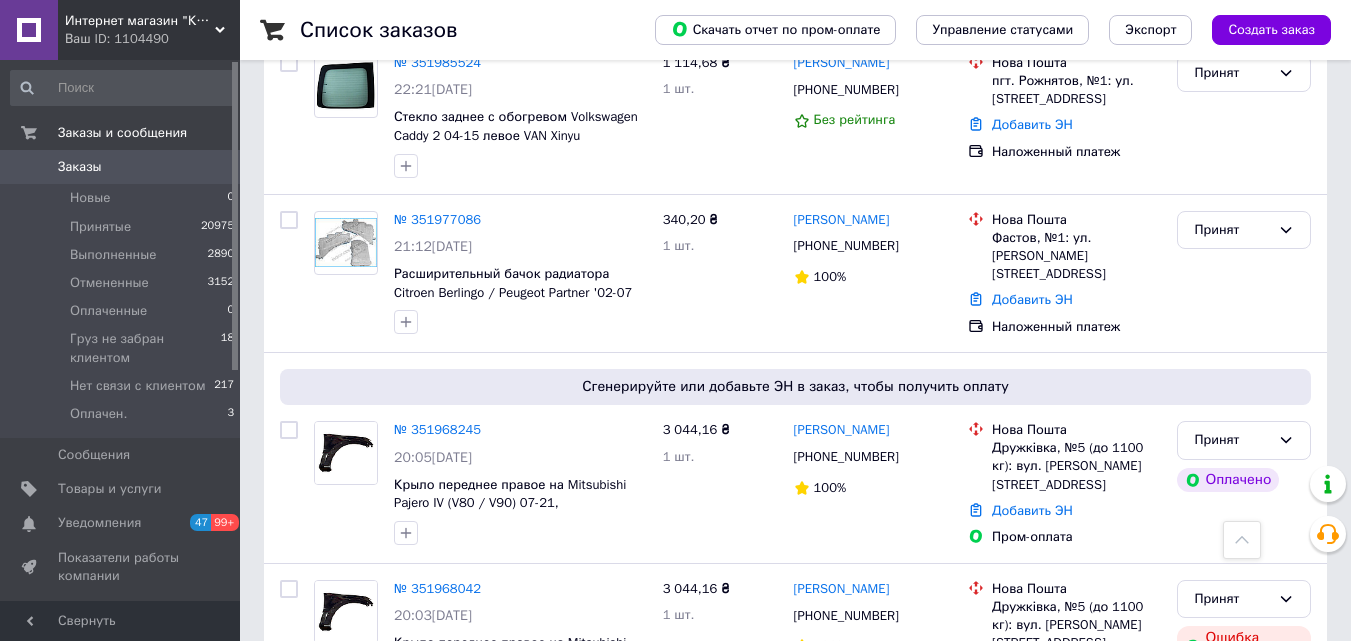 scroll, scrollTop: 713, scrollLeft: 0, axis: vertical 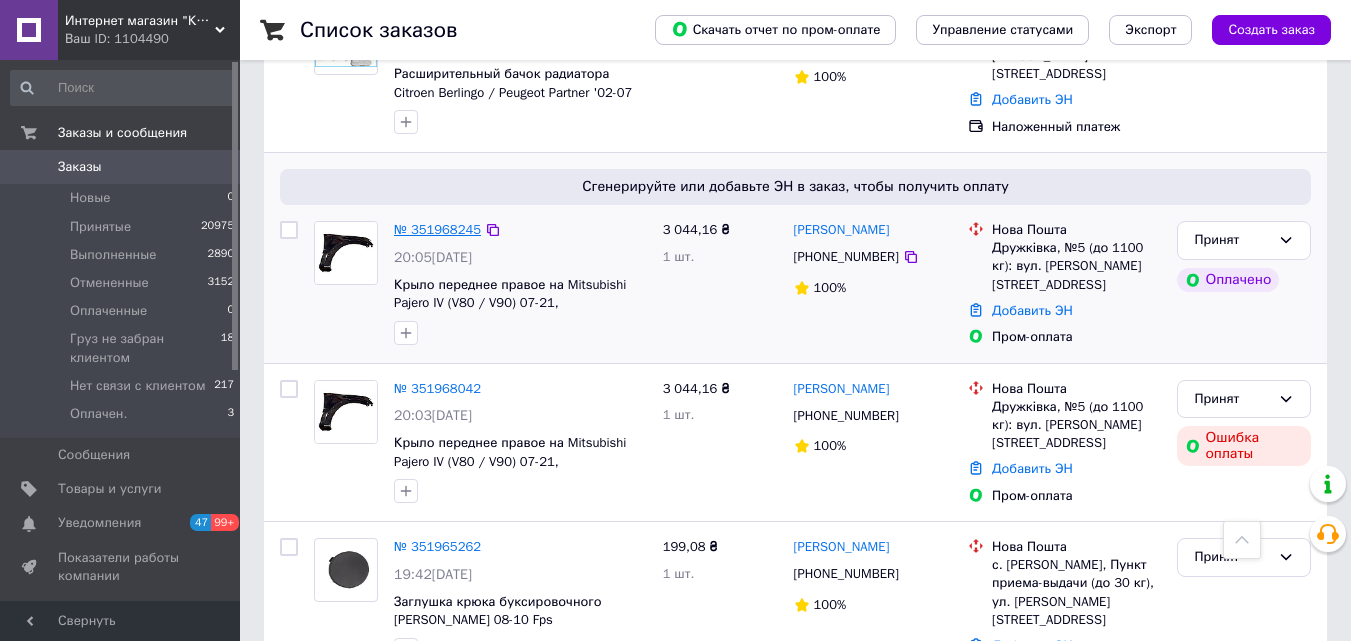 click on "№ 351968245" at bounding box center [437, 229] 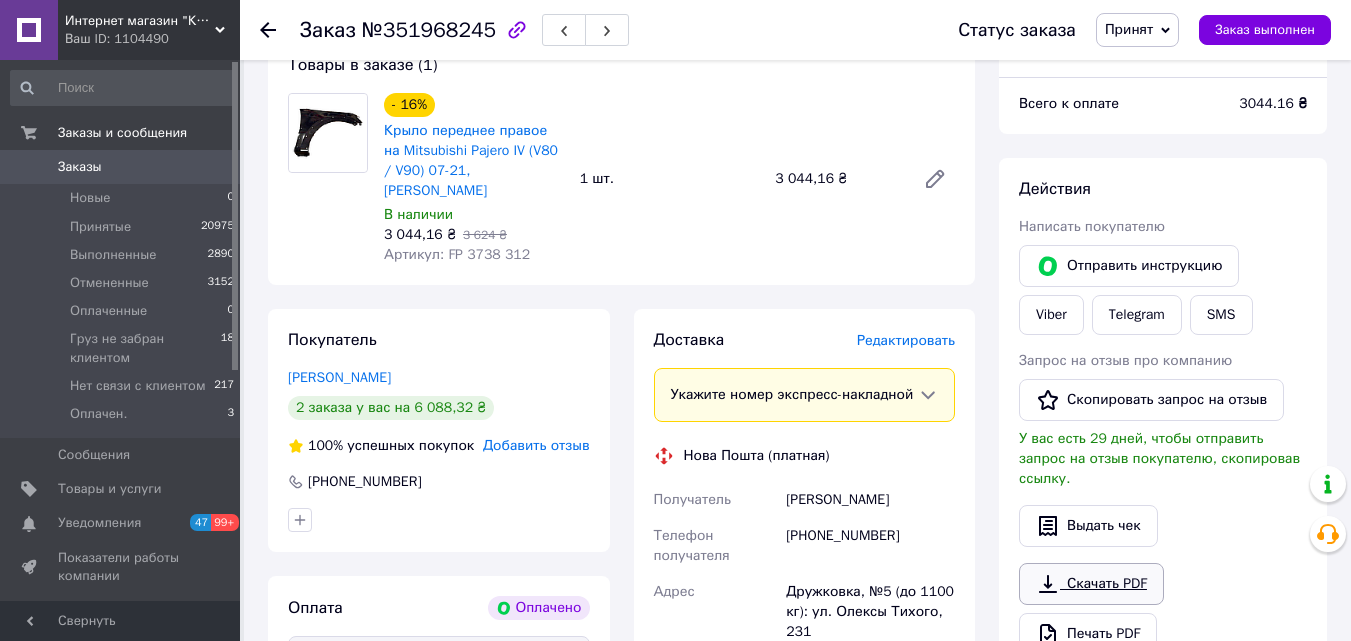 scroll, scrollTop: 300, scrollLeft: 0, axis: vertical 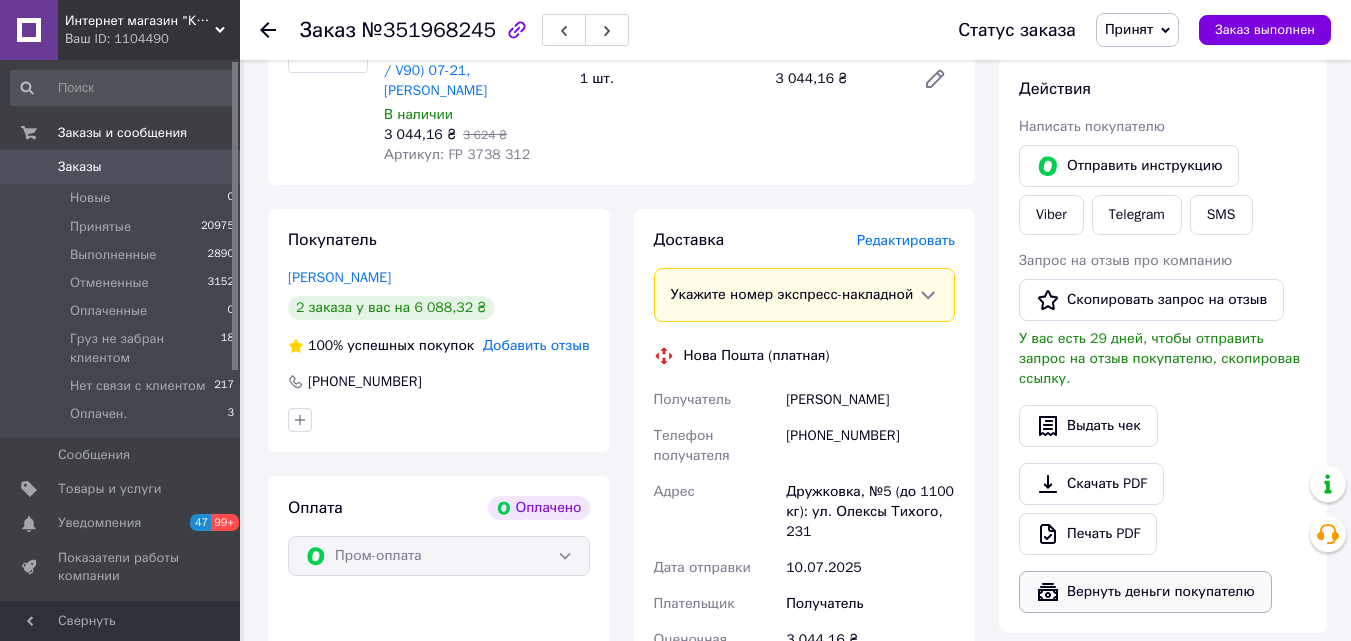 click on "Вернуть деньги покупателю" at bounding box center [1145, 592] 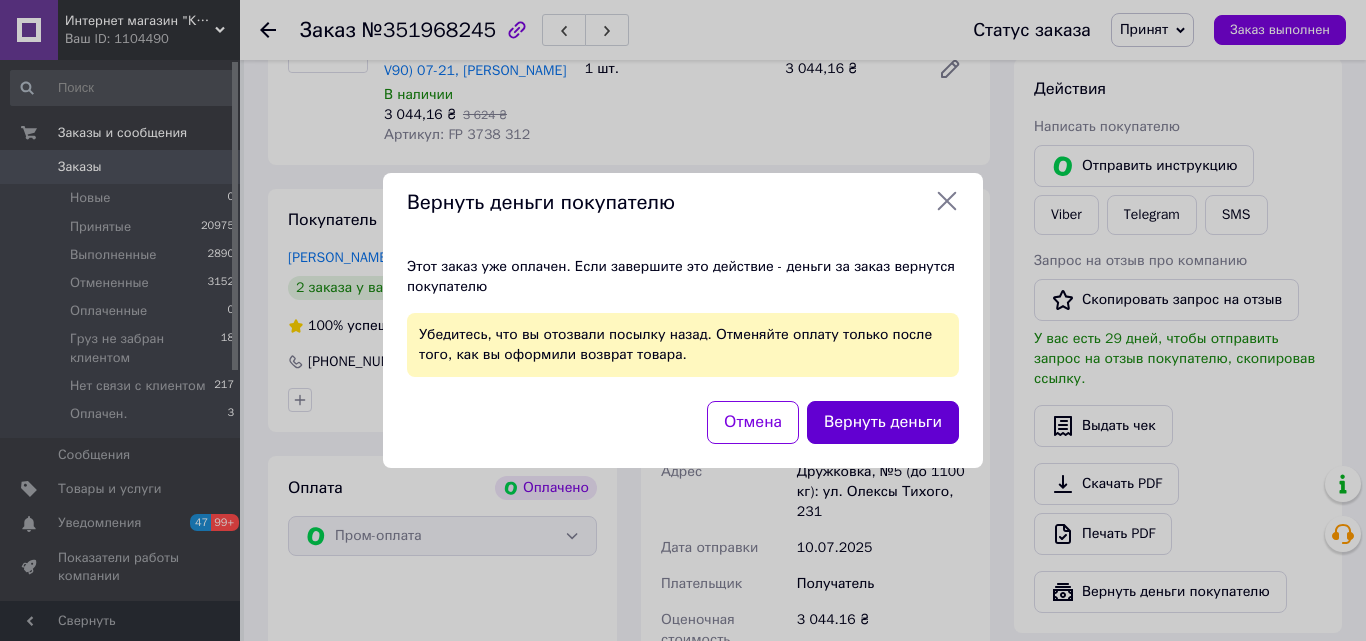 click on "Вернуть деньги" at bounding box center (883, 422) 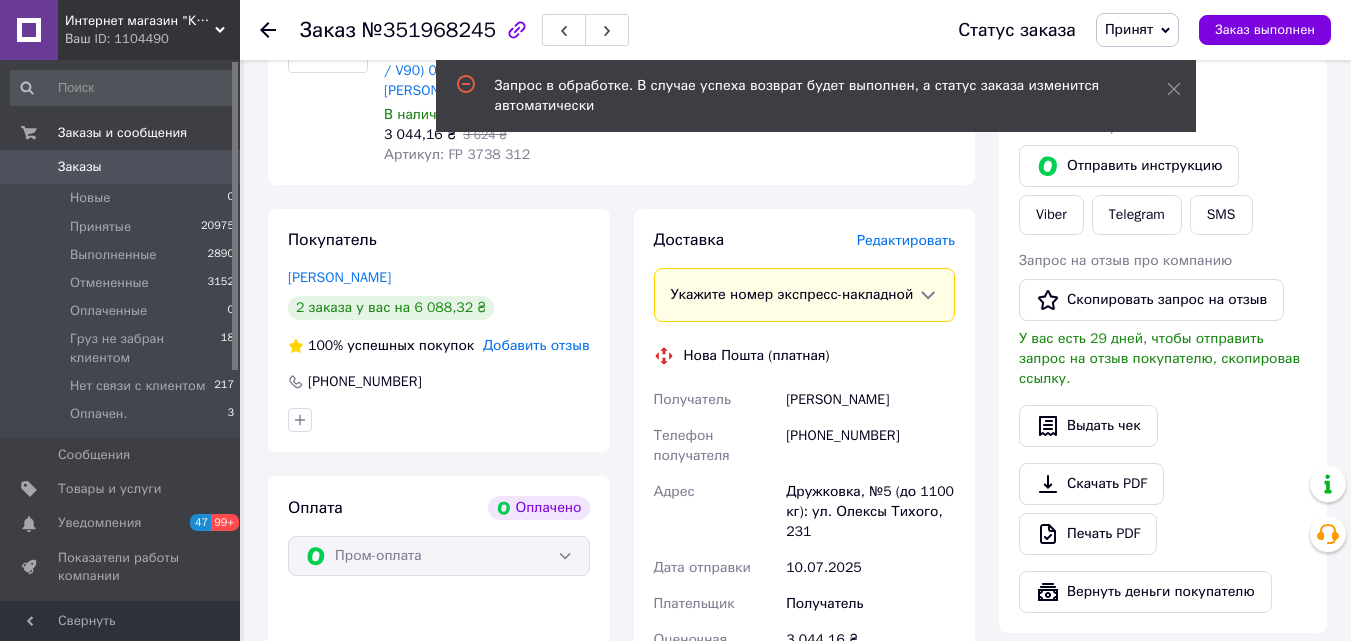 click on "Заказы" at bounding box center [80, 167] 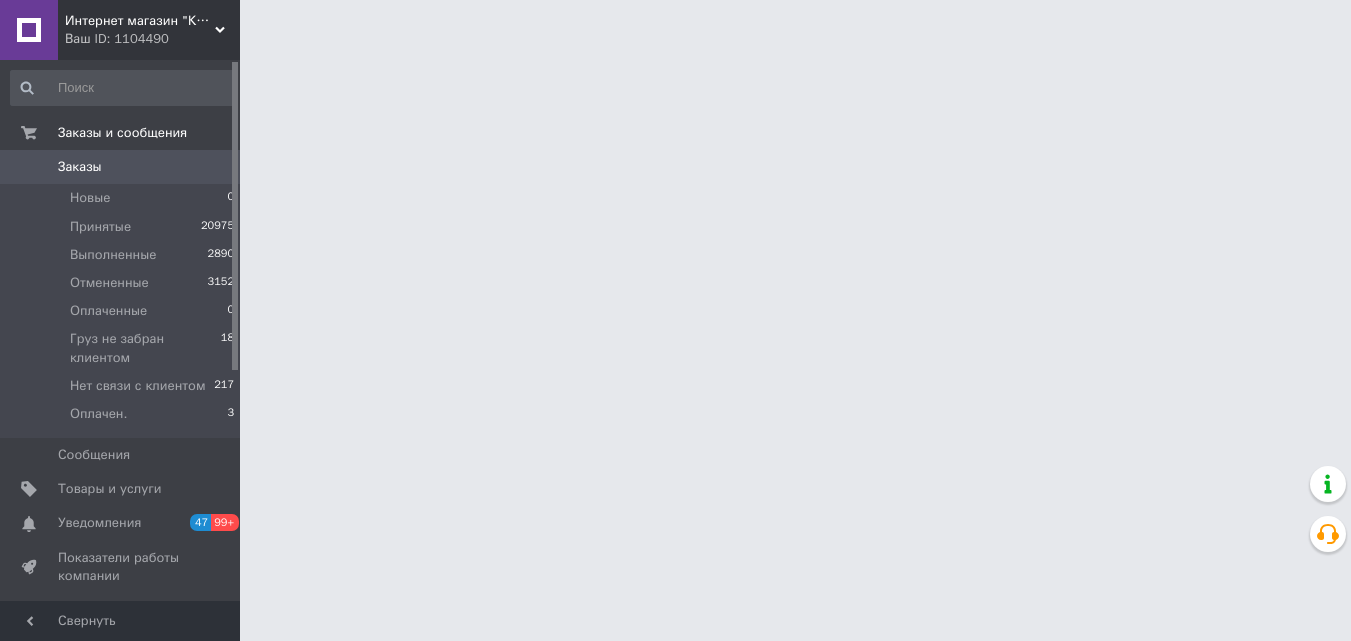 scroll, scrollTop: 0, scrollLeft: 0, axis: both 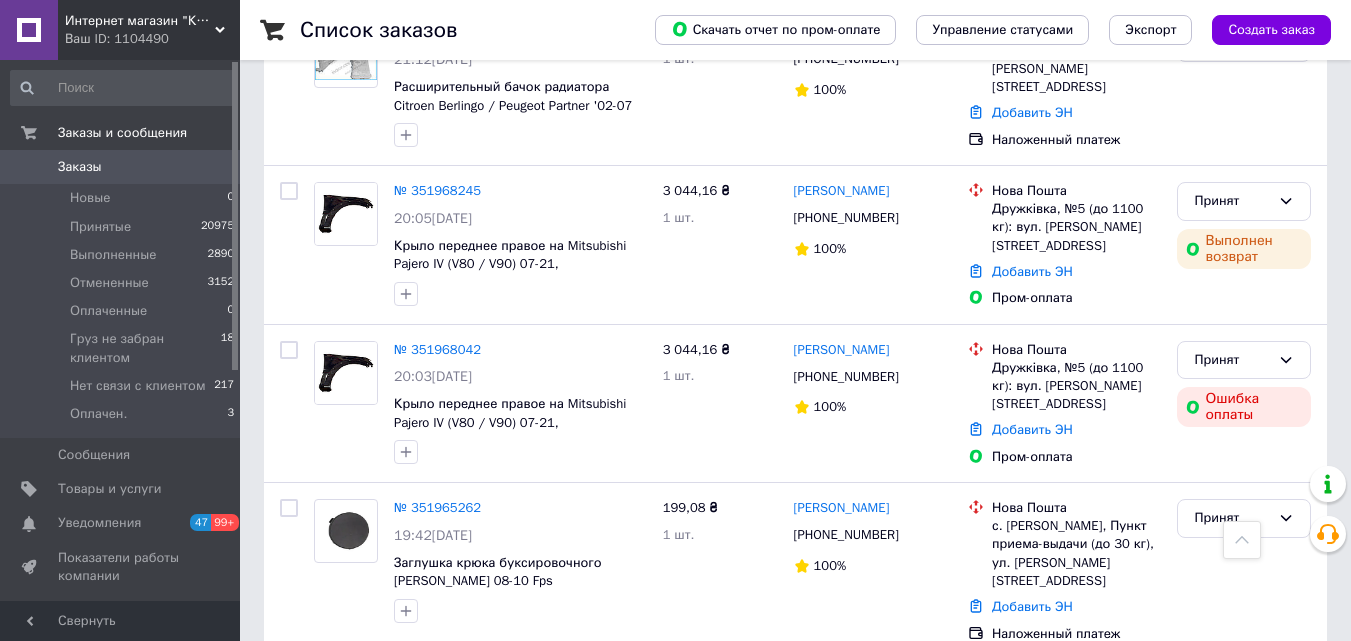 click on "Интернет магазин "КУЗОВ-ЦЕНТР"" at bounding box center (140, 21) 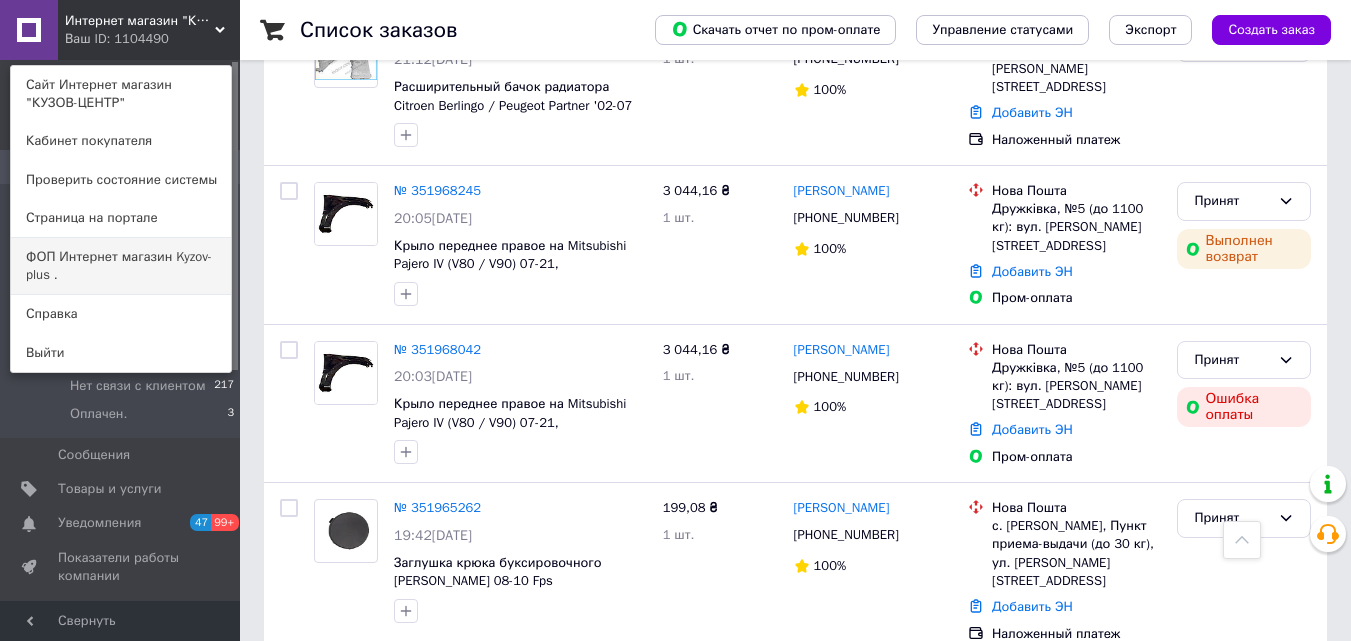click on "ФОП Интернет магазин Kyzov-plus ." at bounding box center [121, 266] 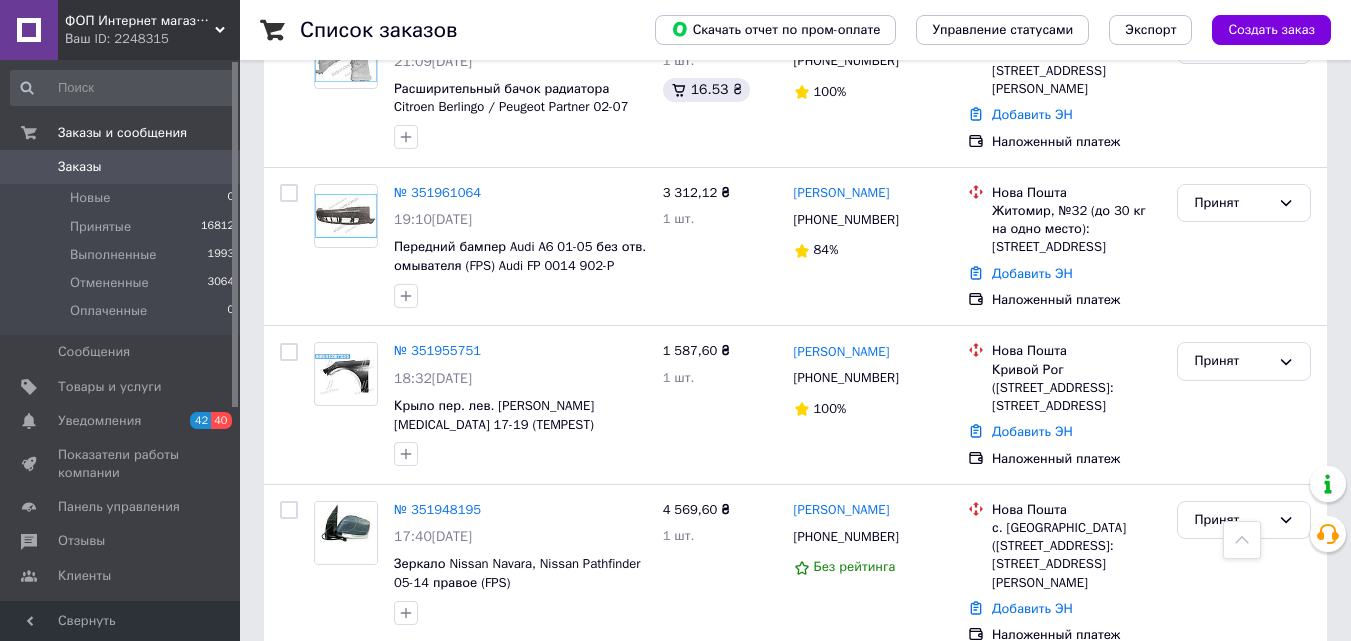 scroll, scrollTop: 1100, scrollLeft: 0, axis: vertical 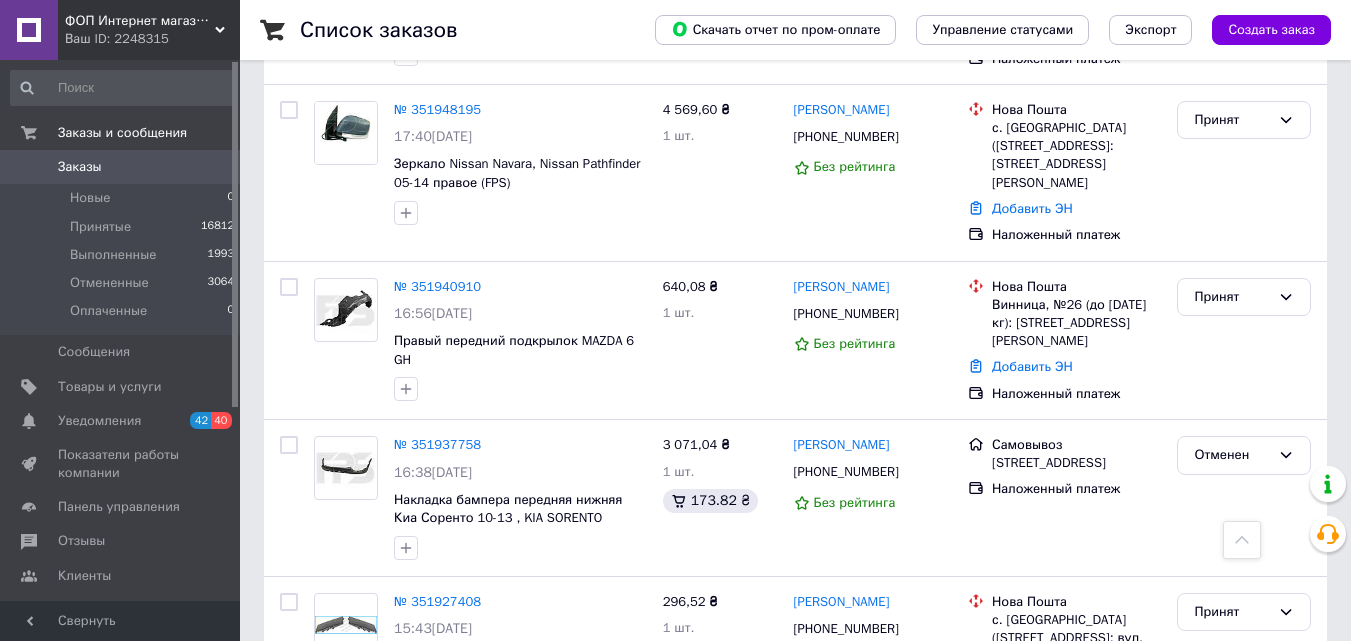click on "ФОП Интернет магазин Kyzov-plus ." at bounding box center [140, 21] 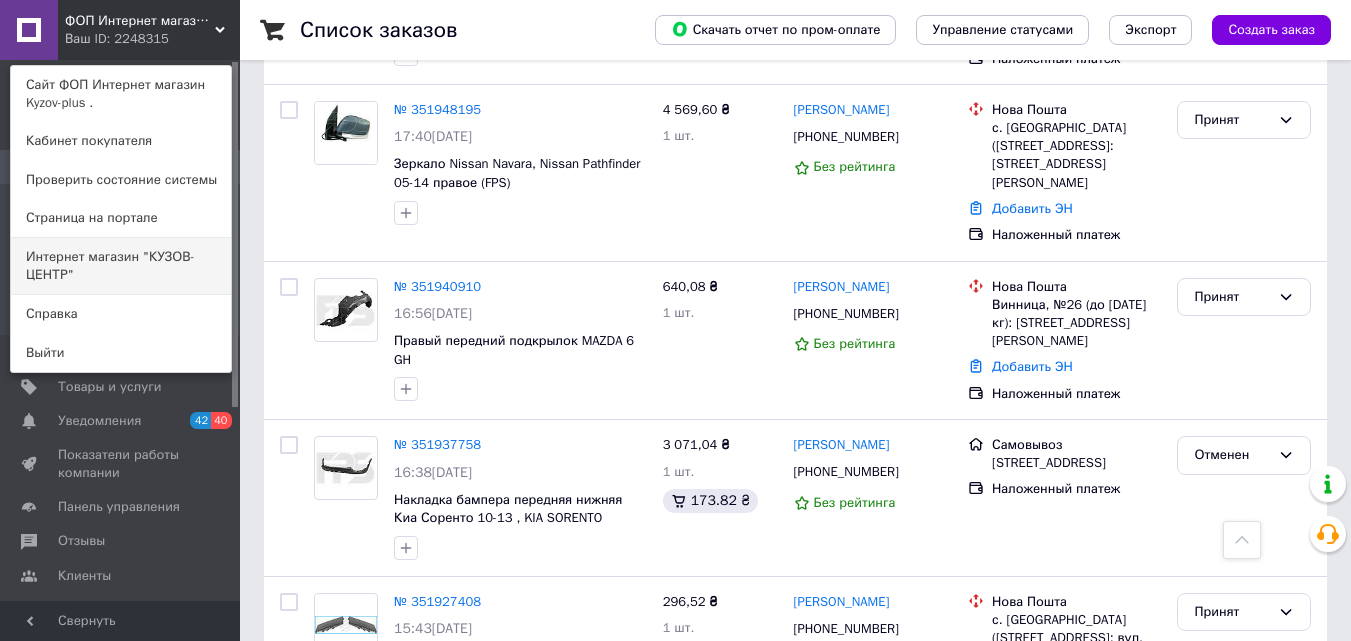 click on "Интернет магазин "КУЗОВ-ЦЕНТР"" at bounding box center [121, 266] 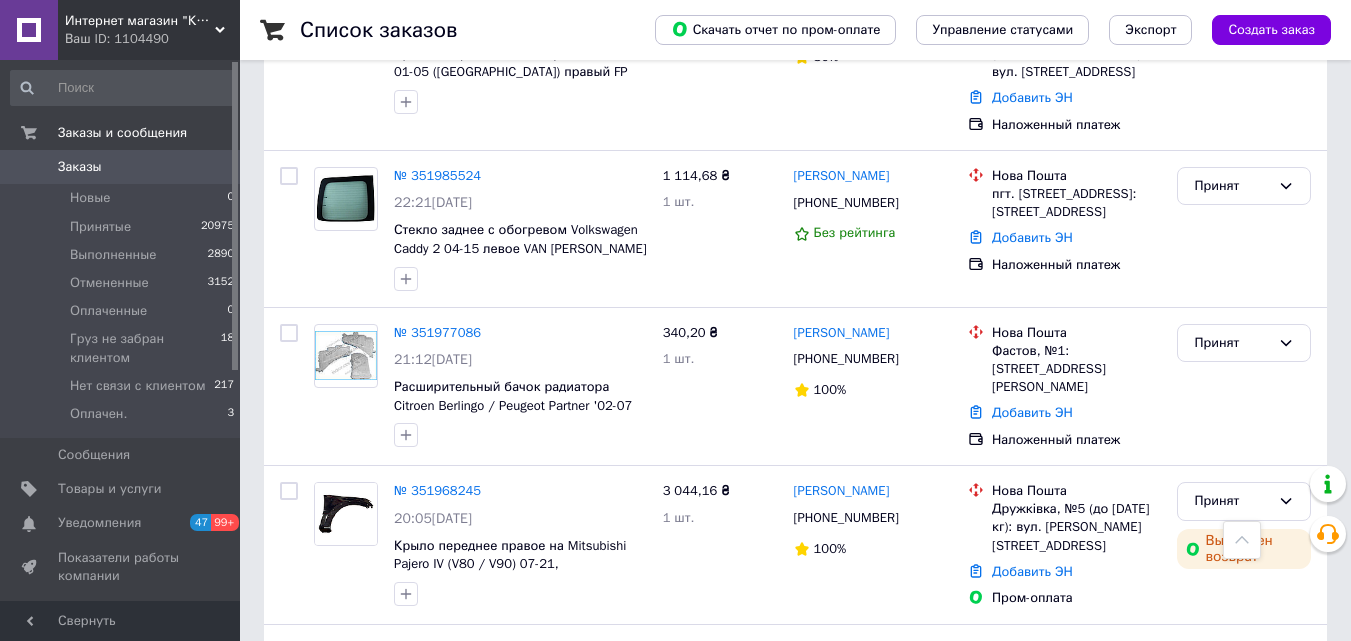 scroll, scrollTop: 0, scrollLeft: 0, axis: both 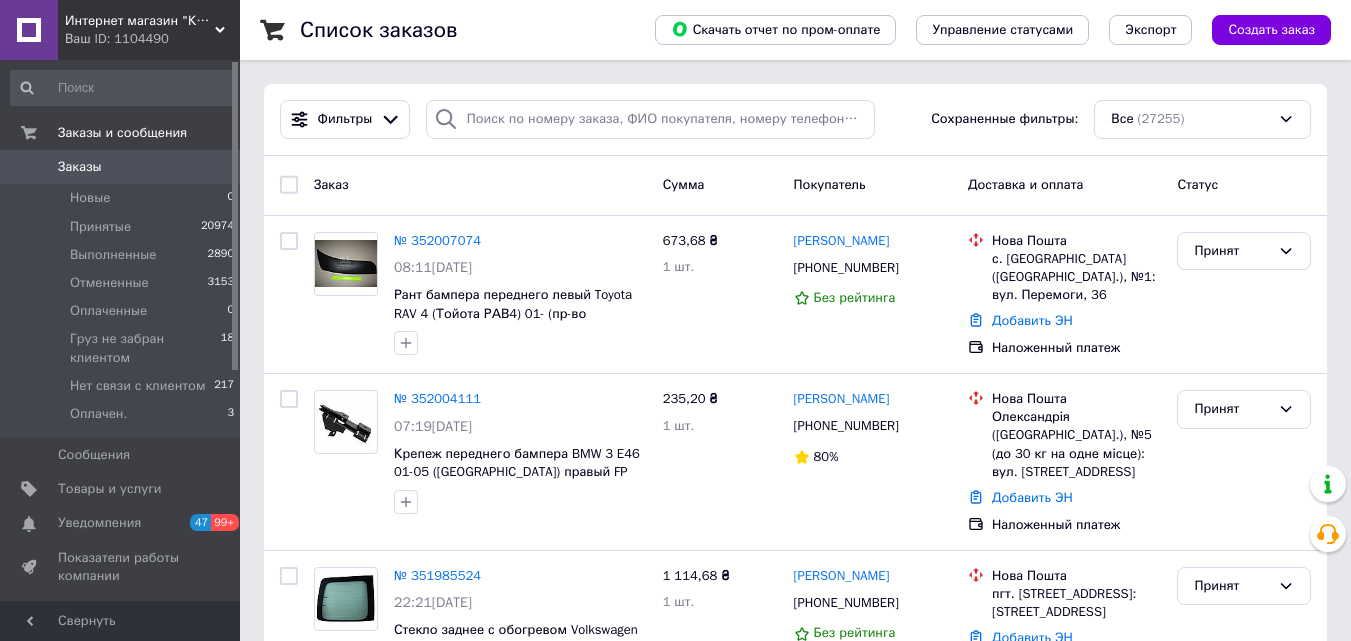 click on "Интернет магазин "КУЗОВ-ЦЕНТР"" at bounding box center (140, 21) 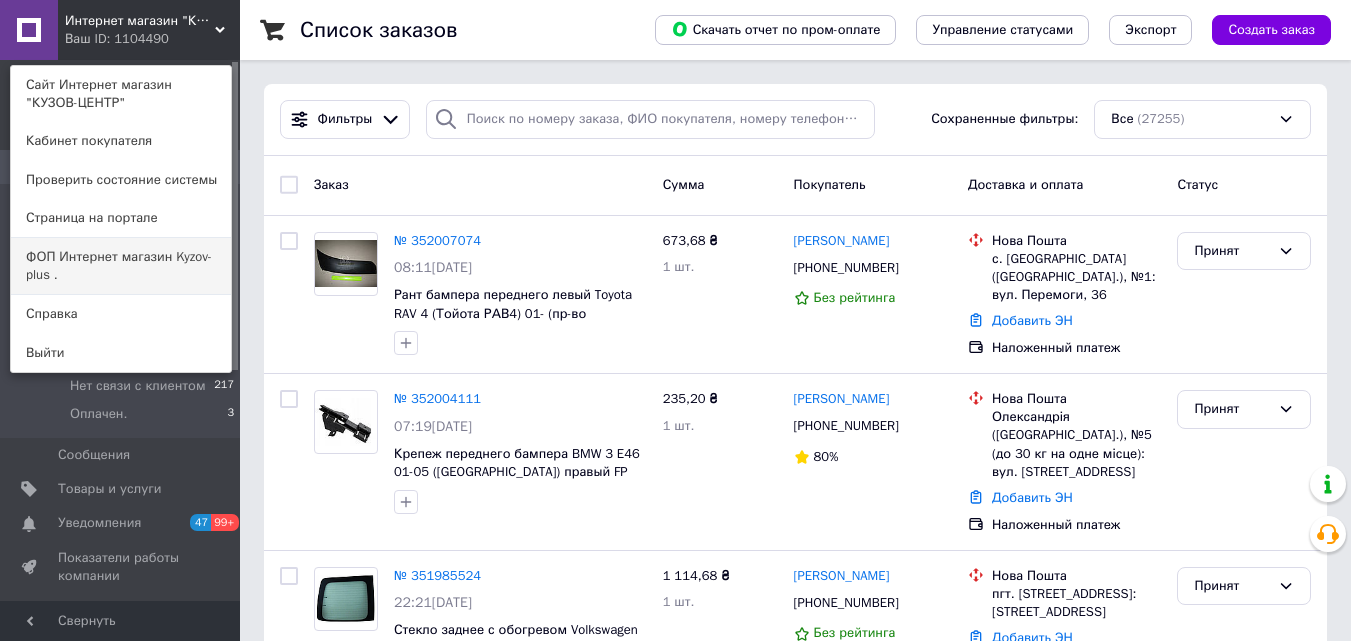 click on "ФОП Интернет магазин Kyzov-plus ." at bounding box center [121, 266] 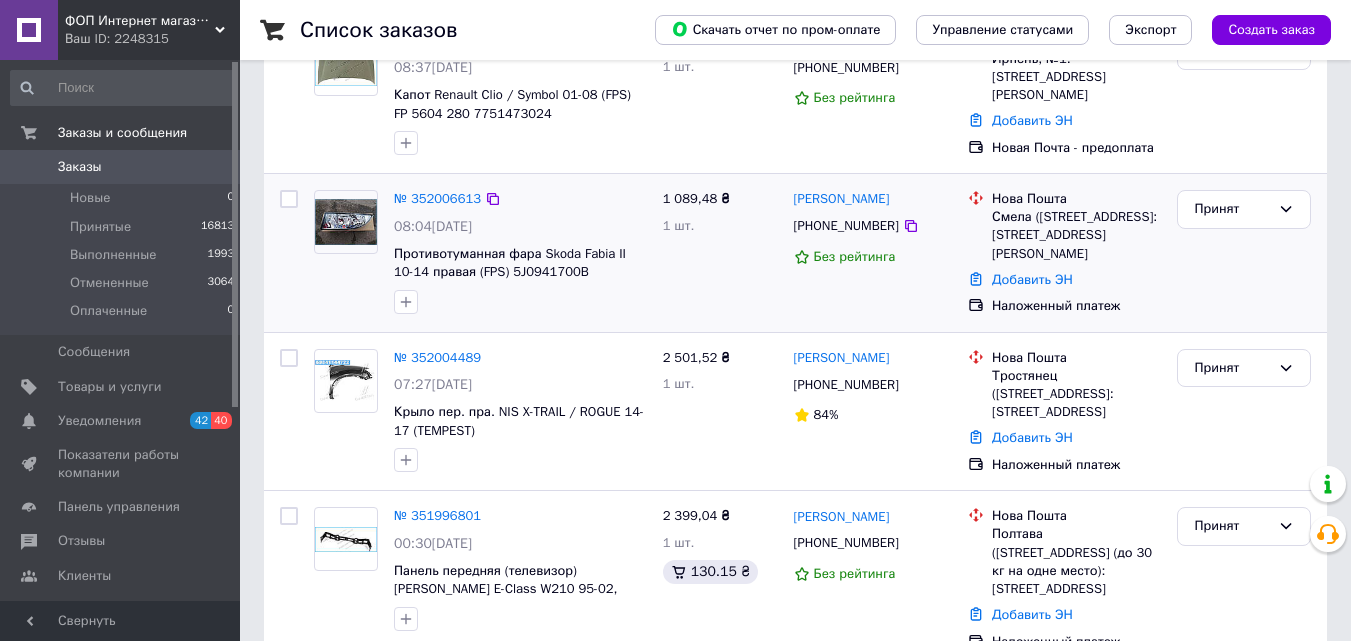 scroll, scrollTop: 300, scrollLeft: 0, axis: vertical 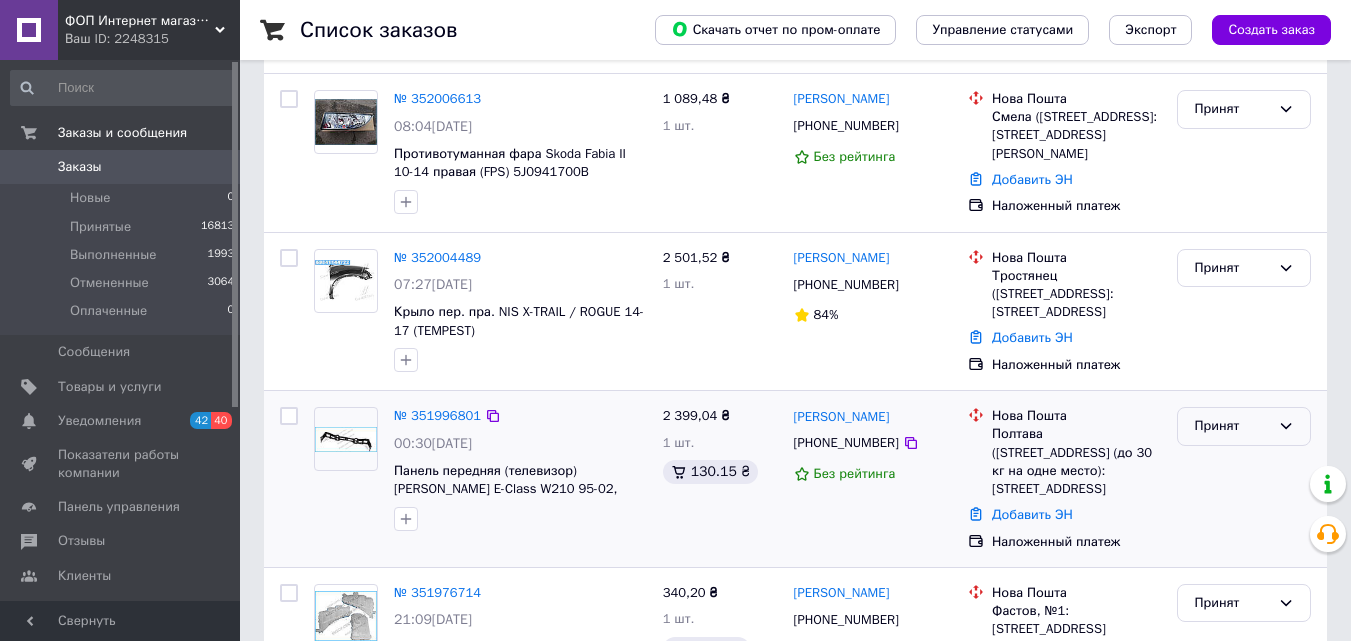 click on "Принят" at bounding box center (1244, 426) 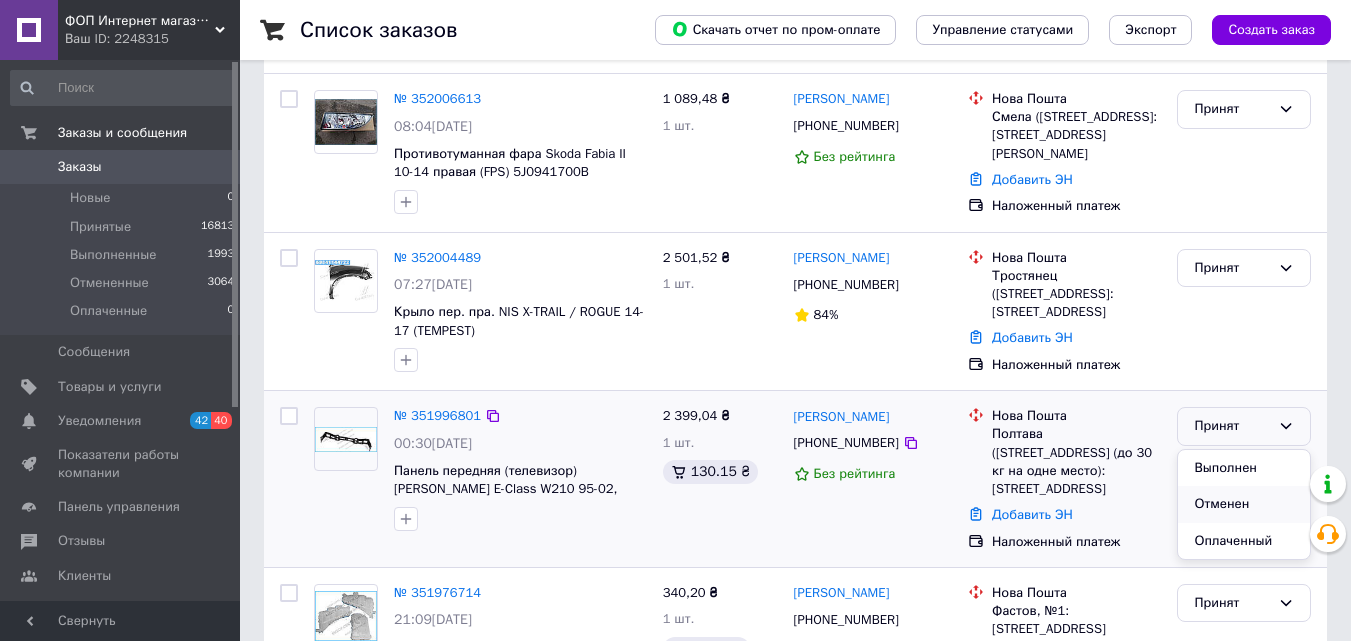click on "Отменен" at bounding box center (1244, 504) 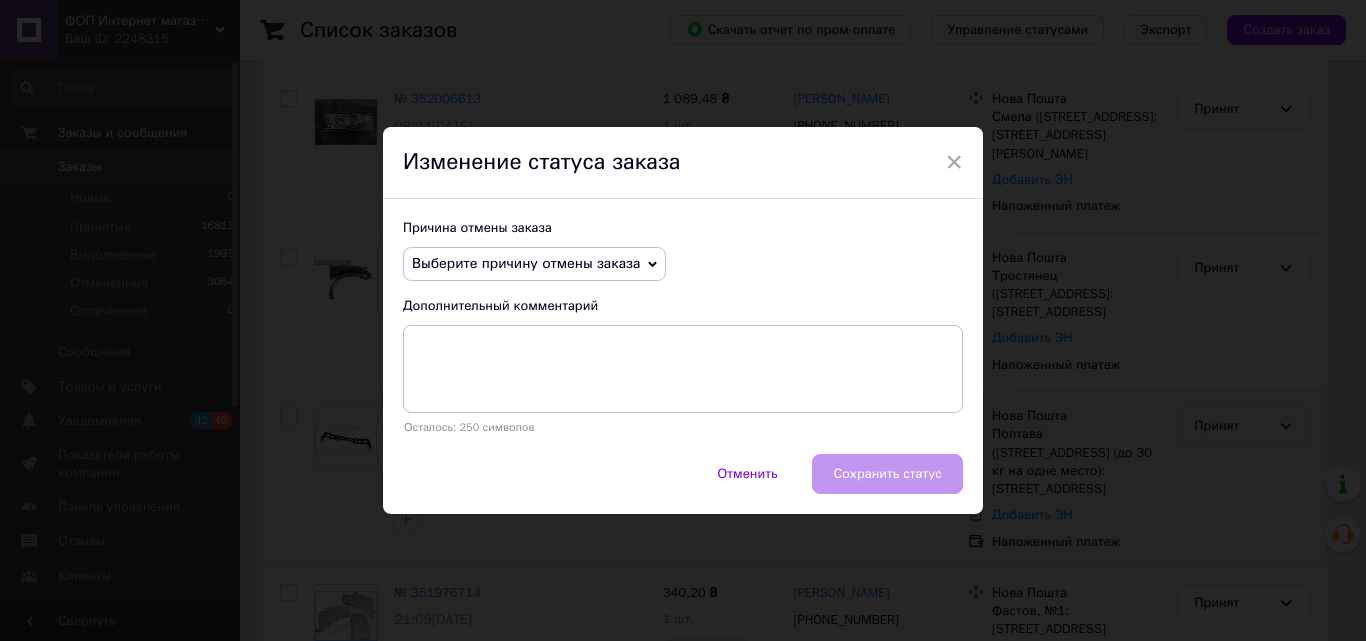 click on "Выберите причину отмены заказа" at bounding box center (526, 263) 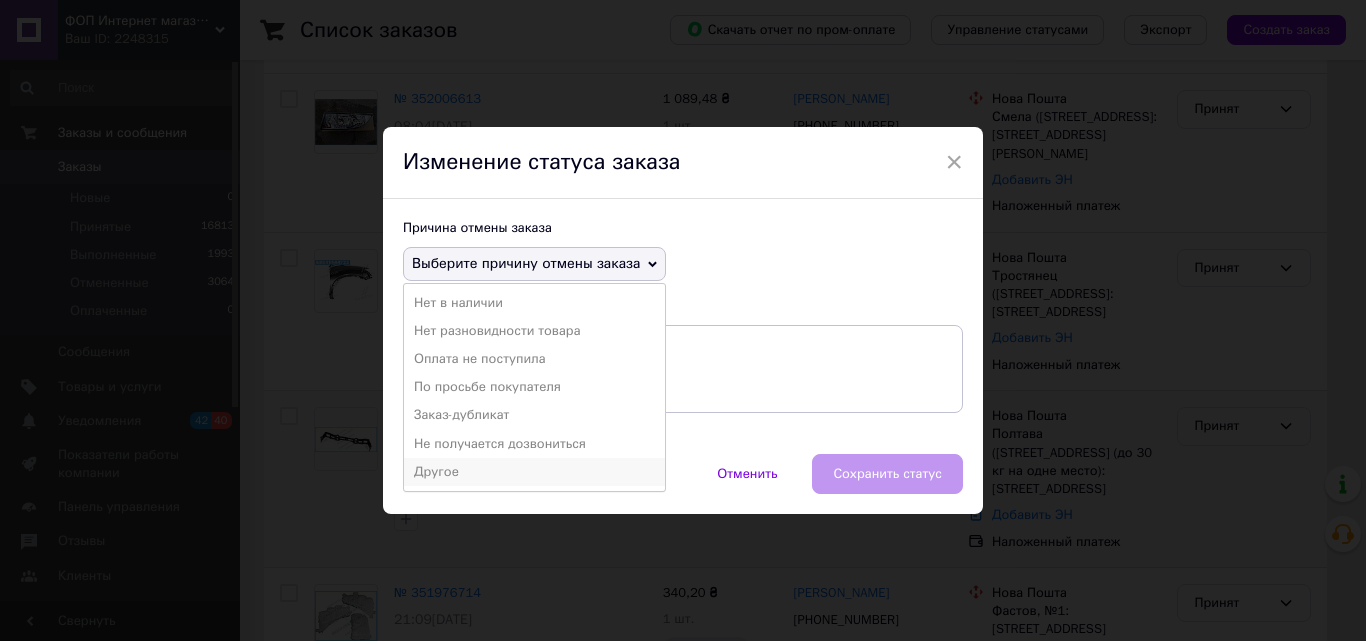 click on "Другое" at bounding box center [534, 472] 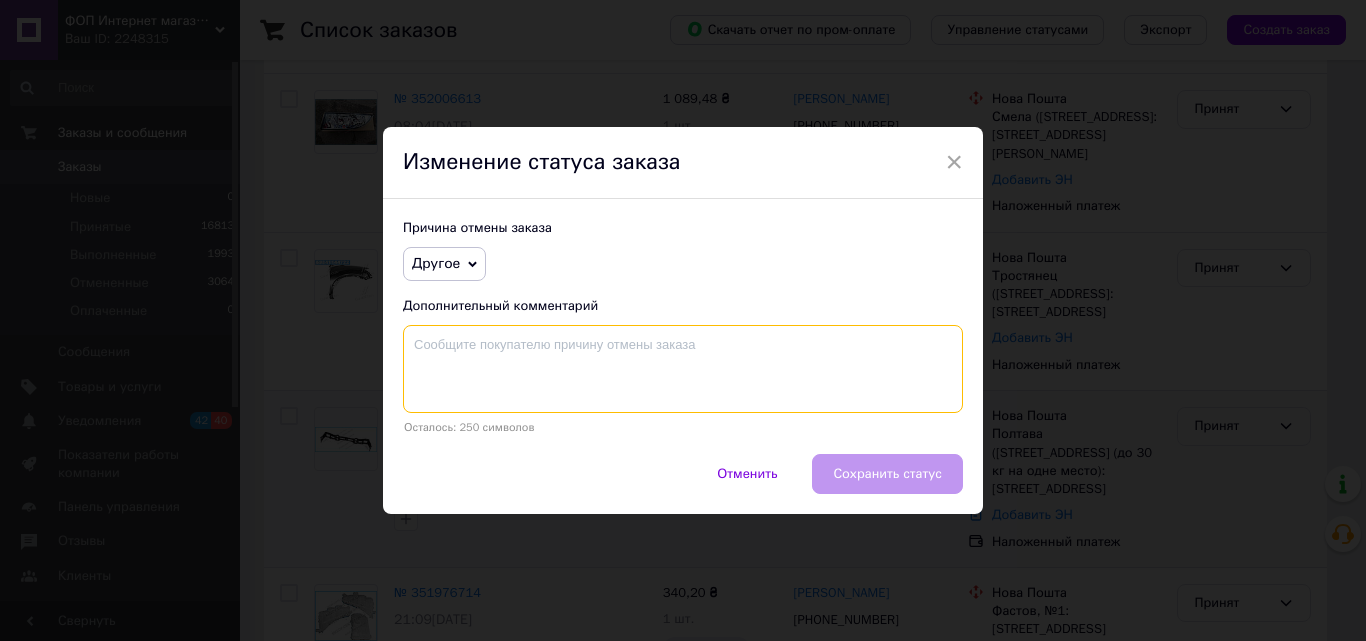 click at bounding box center (683, 369) 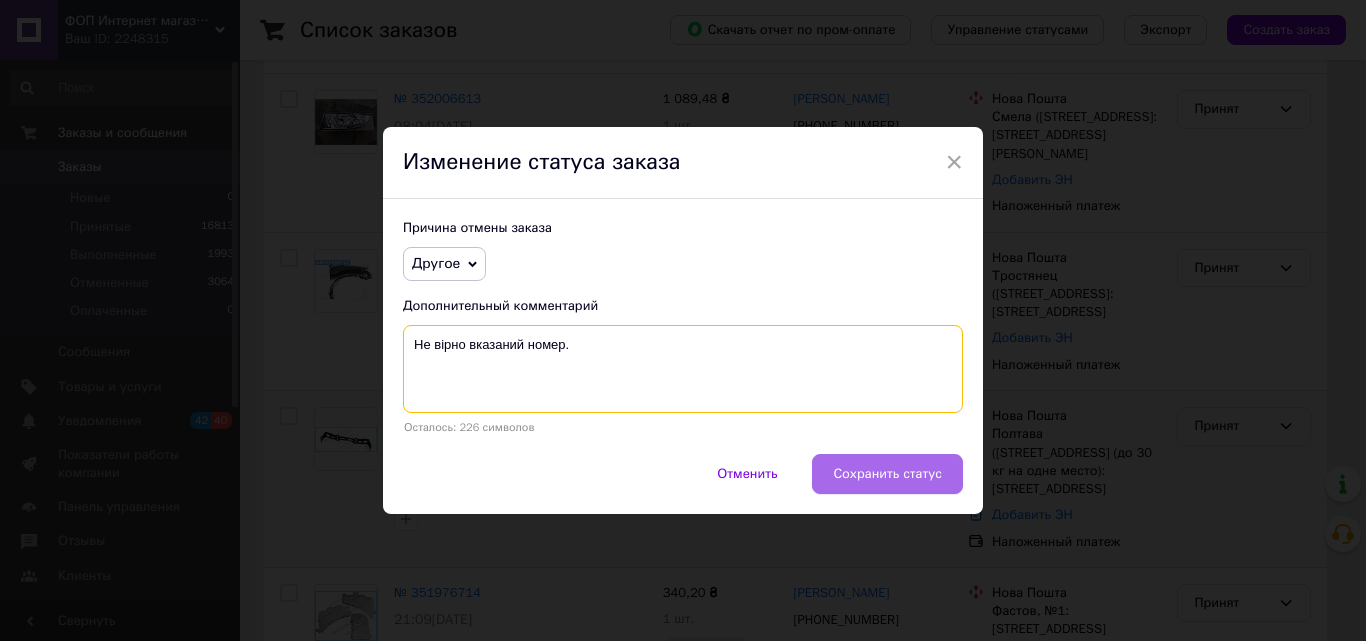 type on "Не вірно вказаний номер." 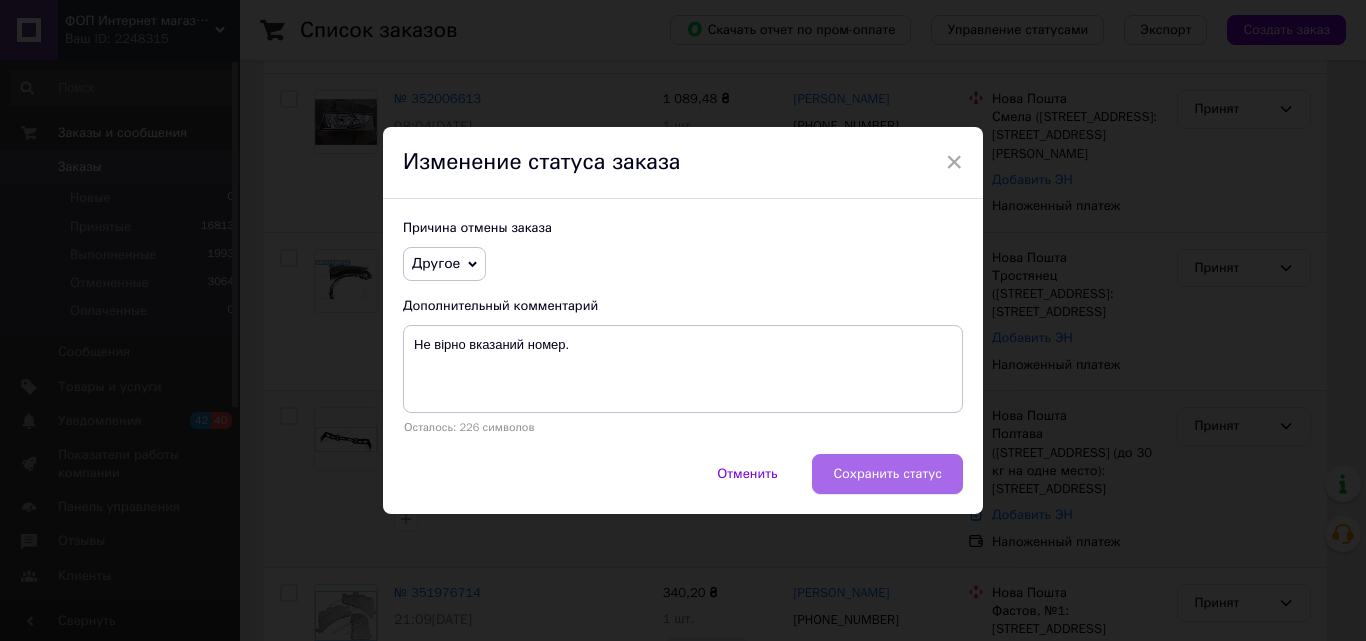 click on "Сохранить статус" at bounding box center (887, 474) 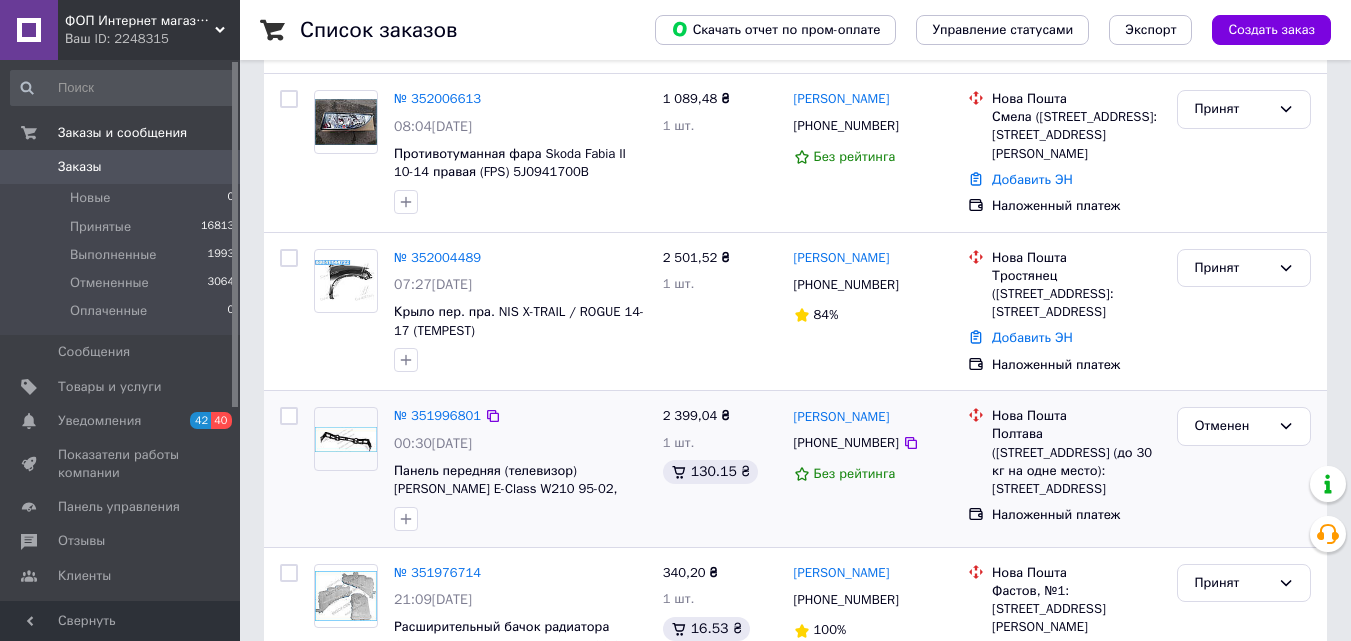 click on "Заказы" at bounding box center (121, 167) 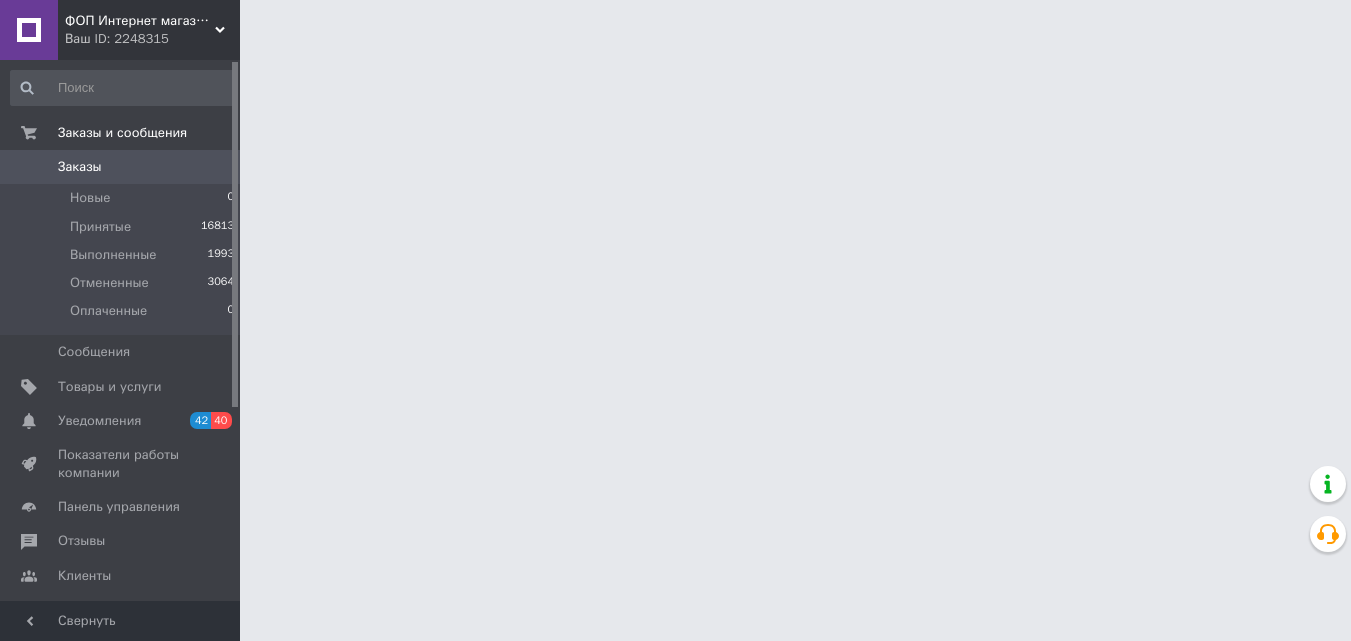 scroll, scrollTop: 0, scrollLeft: 0, axis: both 